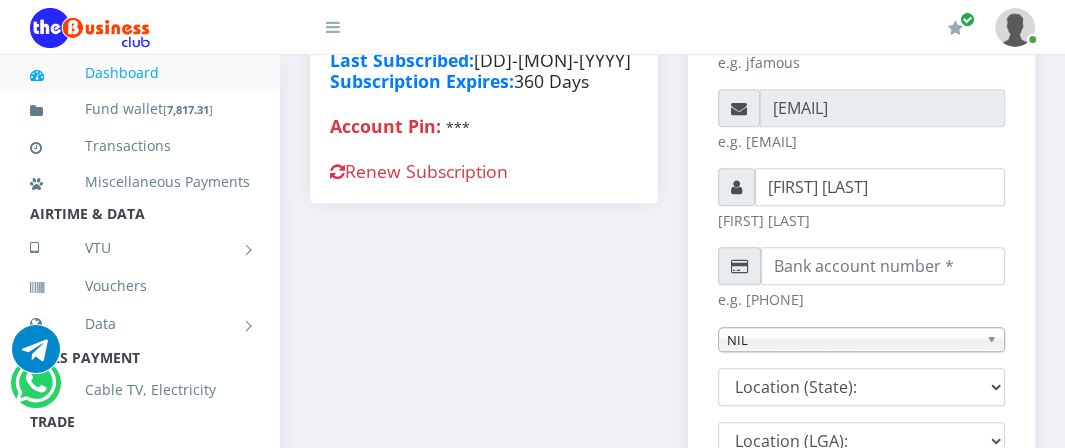 scroll, scrollTop: 576, scrollLeft: 0, axis: vertical 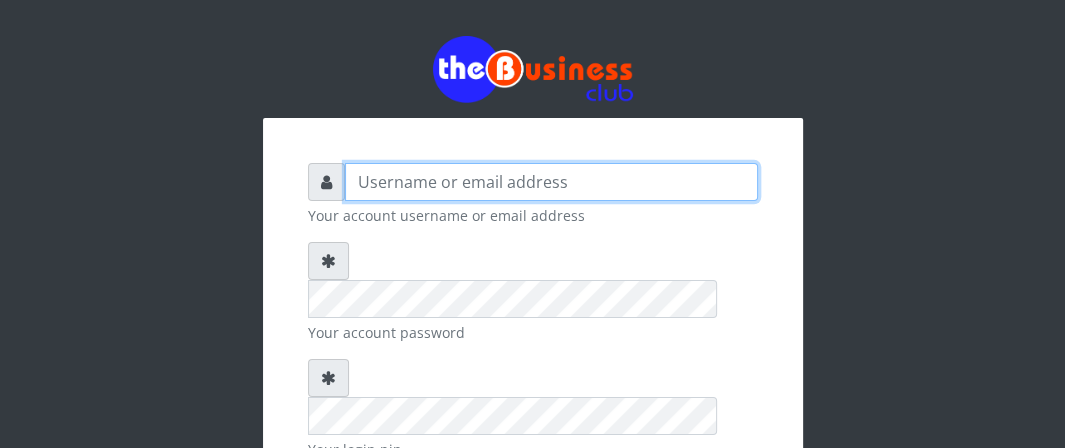 click at bounding box center [551, 182] 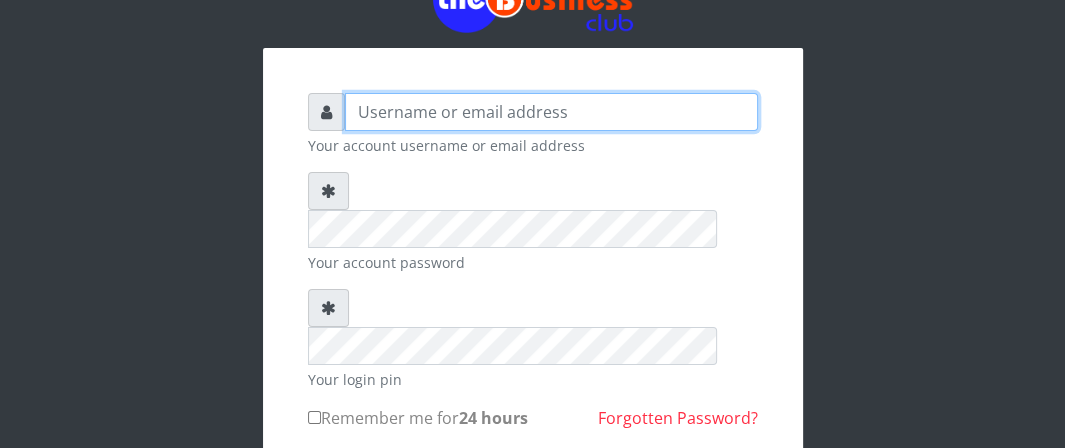 scroll, scrollTop: 40, scrollLeft: 0, axis: vertical 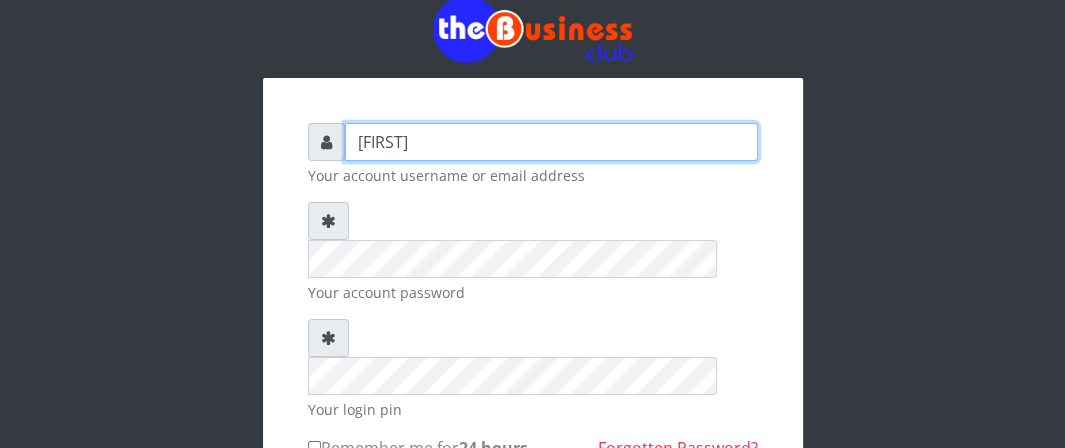 type on "Boboyen" 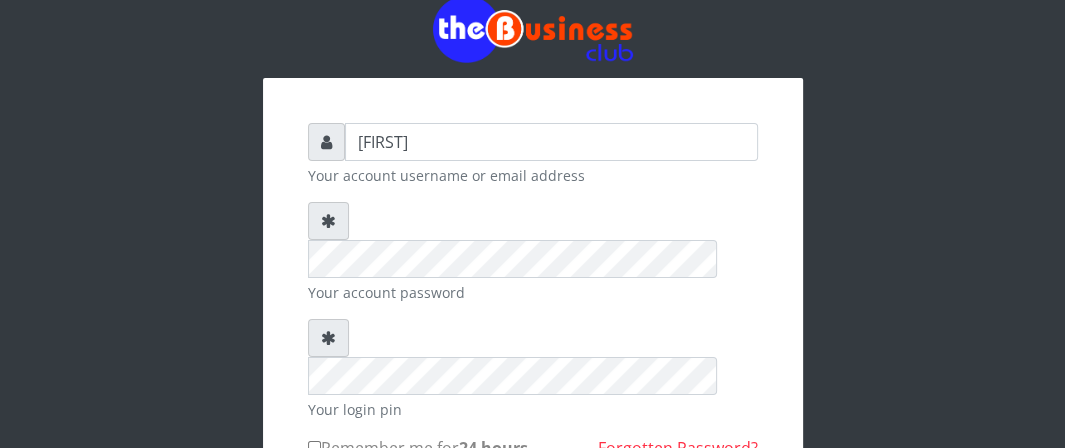 click on "Remember me for  24 hours" at bounding box center [314, 447] 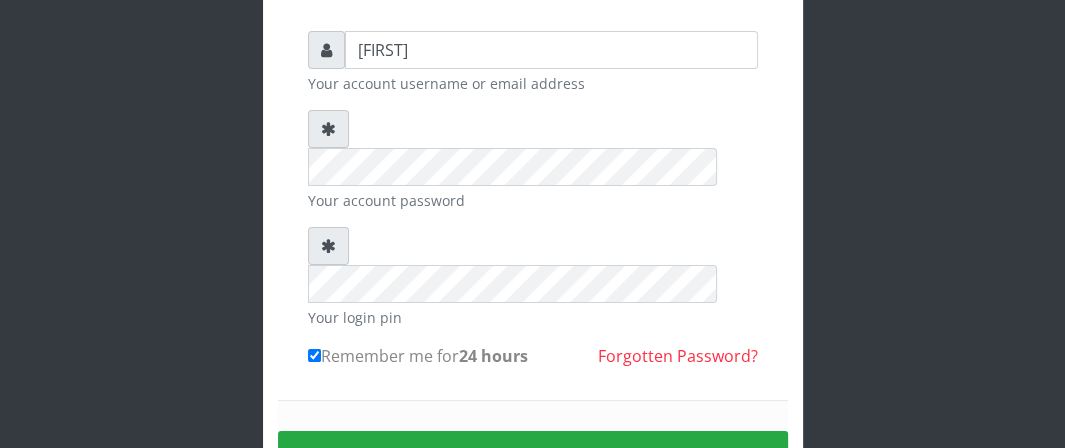 scroll, scrollTop: 140, scrollLeft: 0, axis: vertical 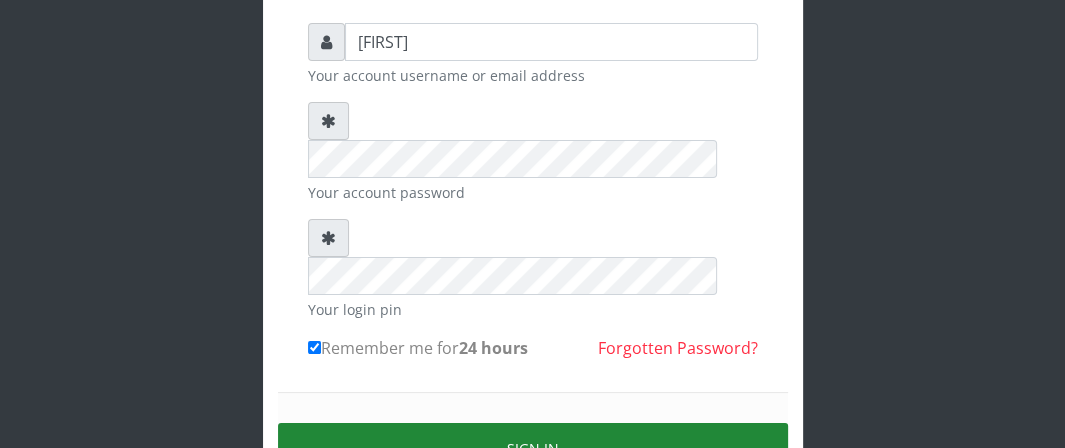 click on "Sign in" at bounding box center (533, 448) 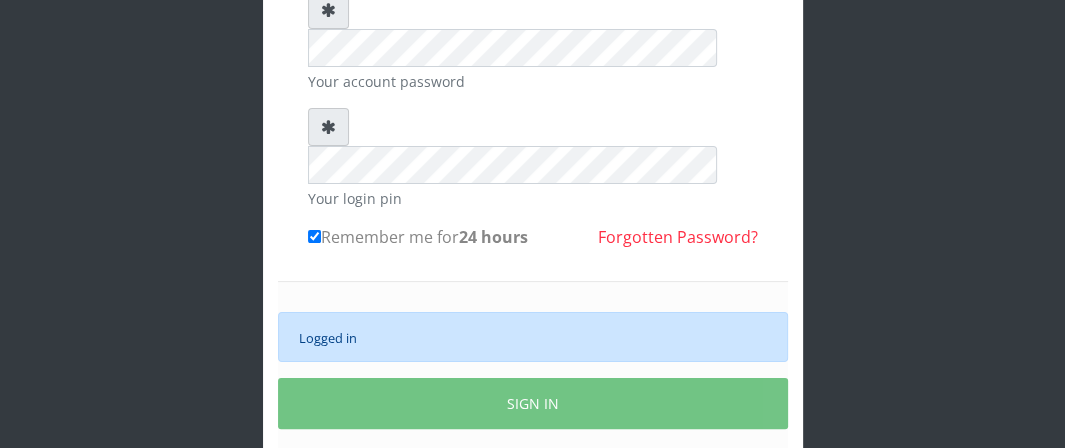 scroll, scrollTop: 305, scrollLeft: 0, axis: vertical 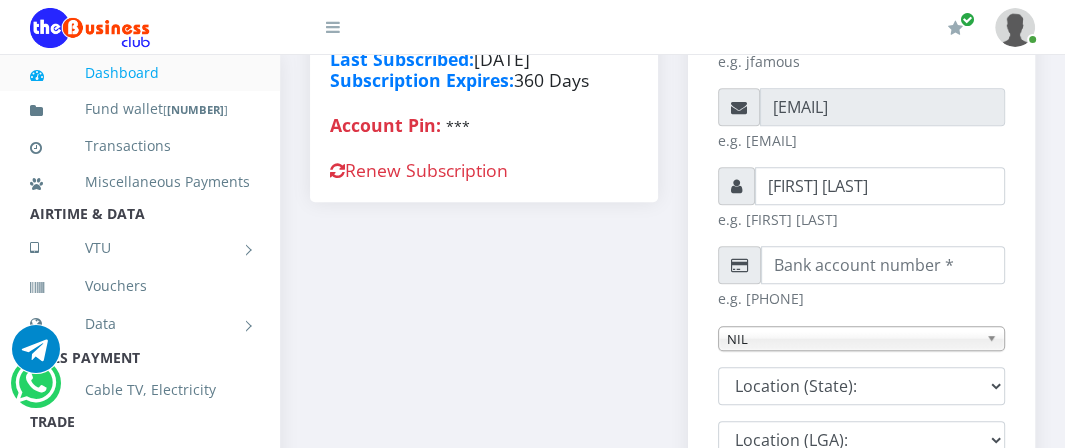 type on "[CITY]" 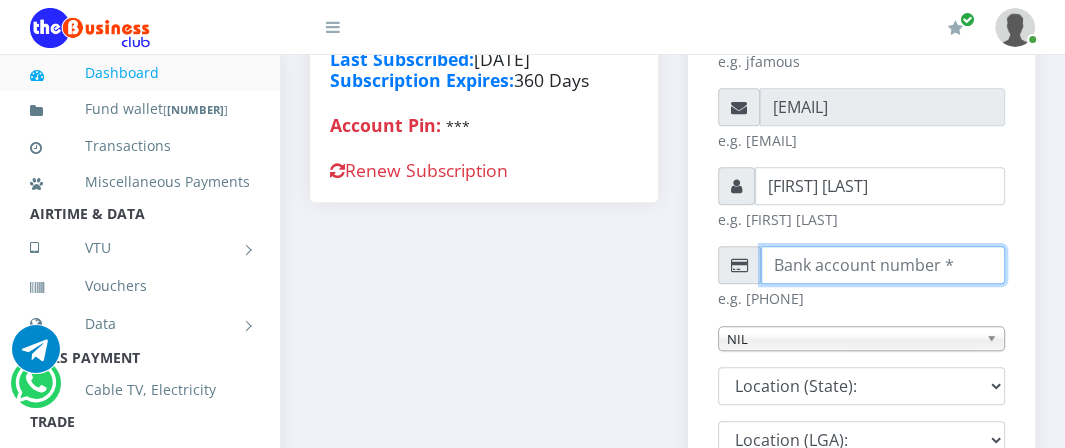 click on "[NUMBER]" at bounding box center (883, 265) 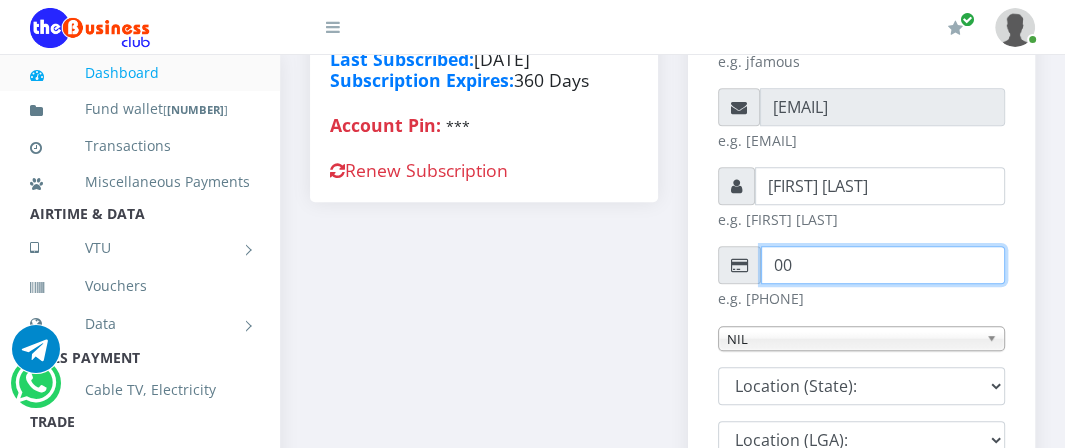 type on "0" 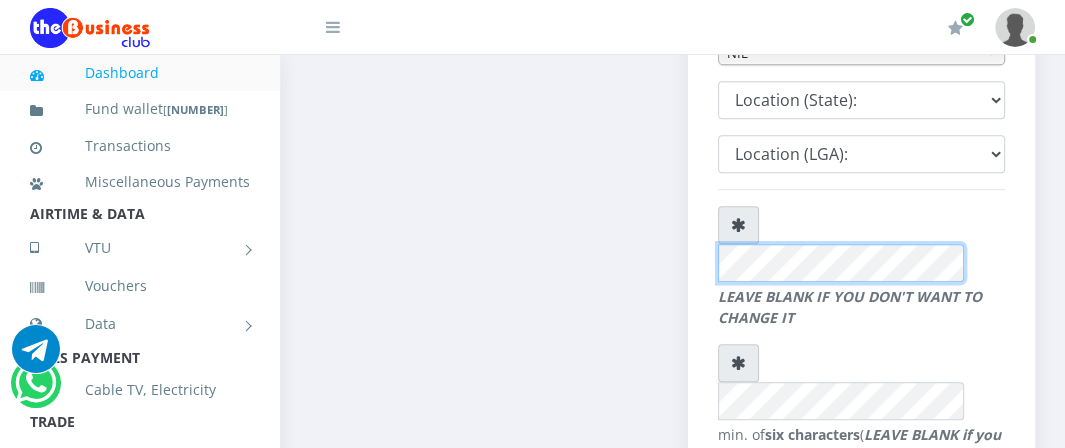 scroll, scrollTop: 786, scrollLeft: 0, axis: vertical 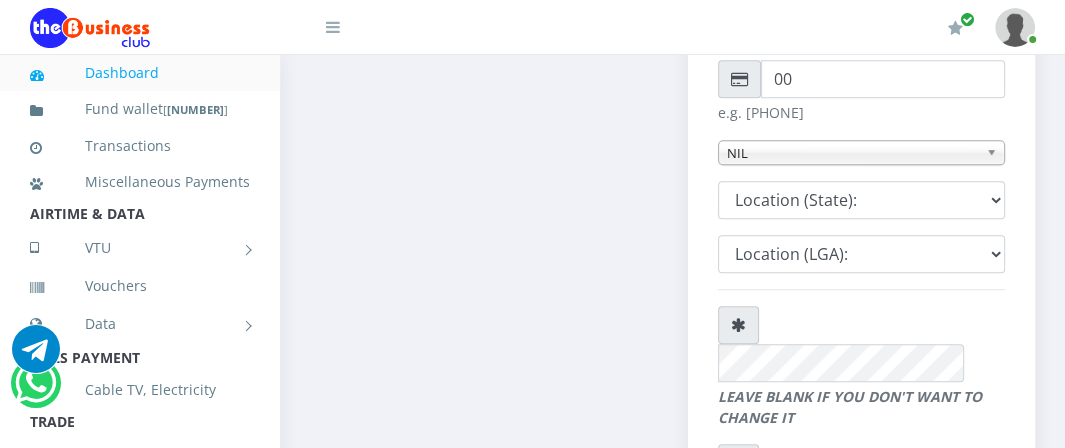 click on "NIL" at bounding box center [853, 153] 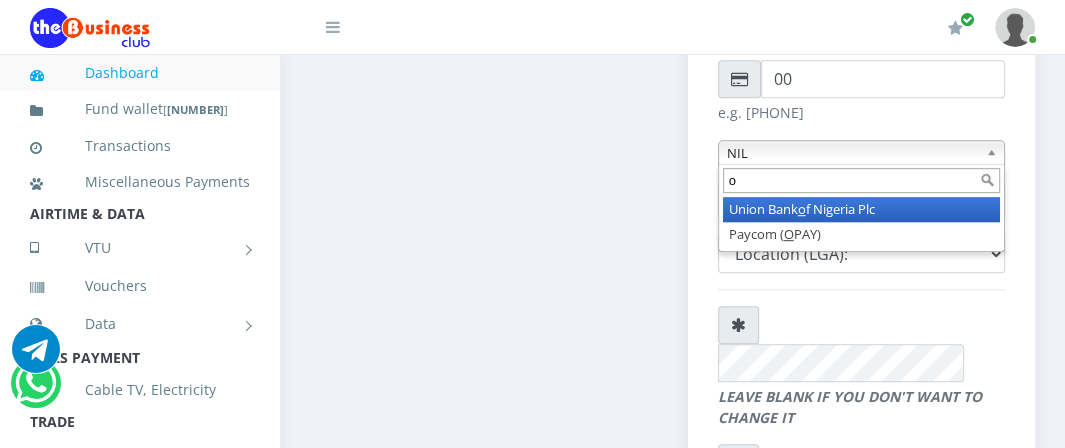type on "op" 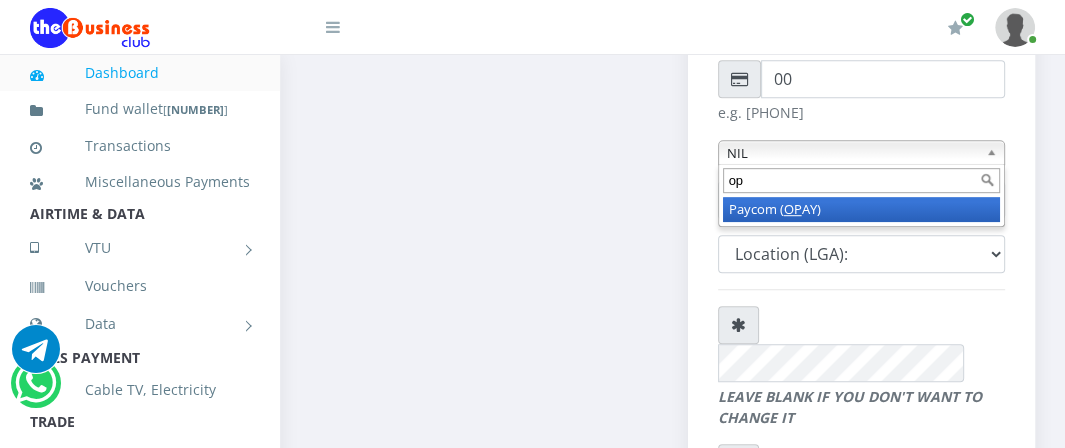 type 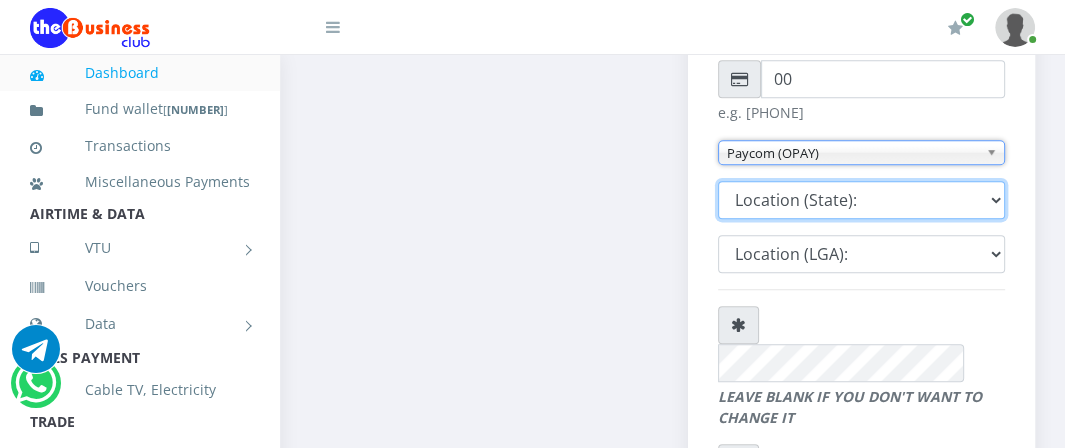 click on "Location (State):
Abia Adamawa Akwaibom Anambra Bauchi Bayelsa Benue Borno Cross river Delta Ebonyi Edo Ekiti Enugu Gombe Imo Jigawa Kaduna Kano Katsina Kebbi Kogi Kwara Lagos Nasarawa Niger Ogun Ondo Osun Oyo Plateau Rivers Sokoto Taraba Yobe Zamfara FCT" at bounding box center [862, 200] 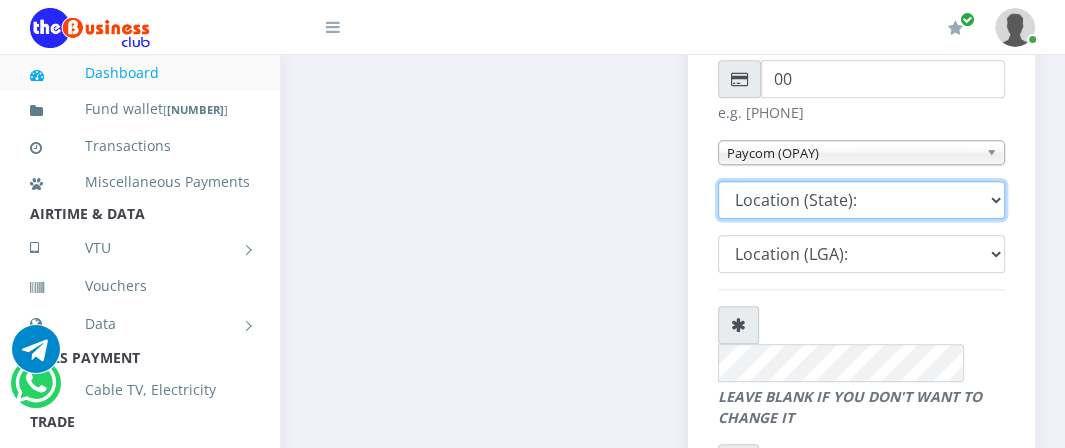 select on "27" 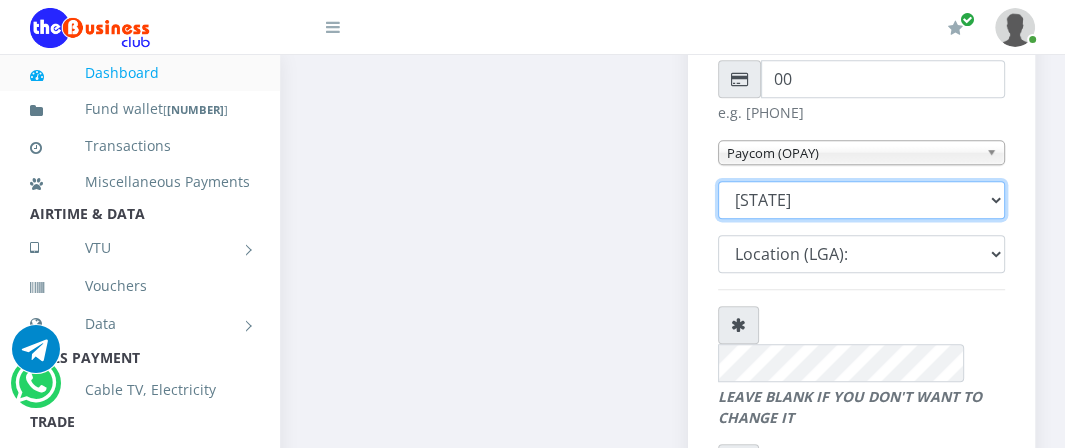 click on "Location (State):
Abia Adamawa Akwaibom Anambra Bauchi Bayelsa Benue Borno Cross river Delta Ebonyi Edo Ekiti Enugu Gombe Imo Jigawa Kaduna Kano Katsina Kebbi Kogi Kwara Lagos Nasarawa Niger Ogun Ondo Osun Oyo Plateau Rivers Sokoto Taraba Yobe Zamfara FCT" at bounding box center (862, 200) 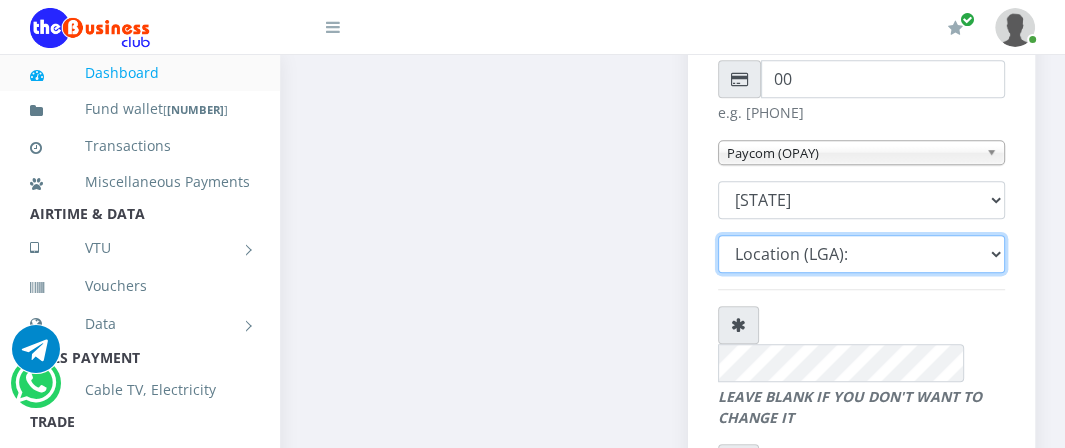 click on "Location (LGA):" at bounding box center [862, 254] 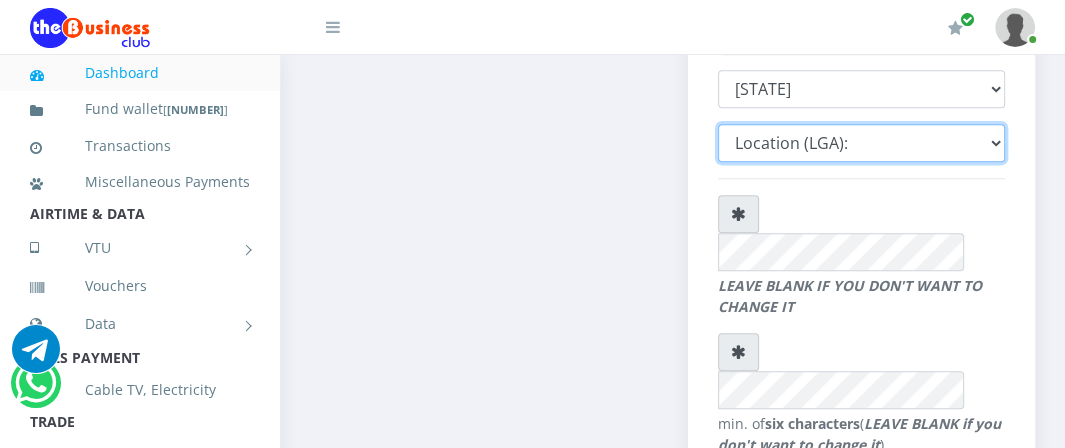 scroll, scrollTop: 886, scrollLeft: 0, axis: vertical 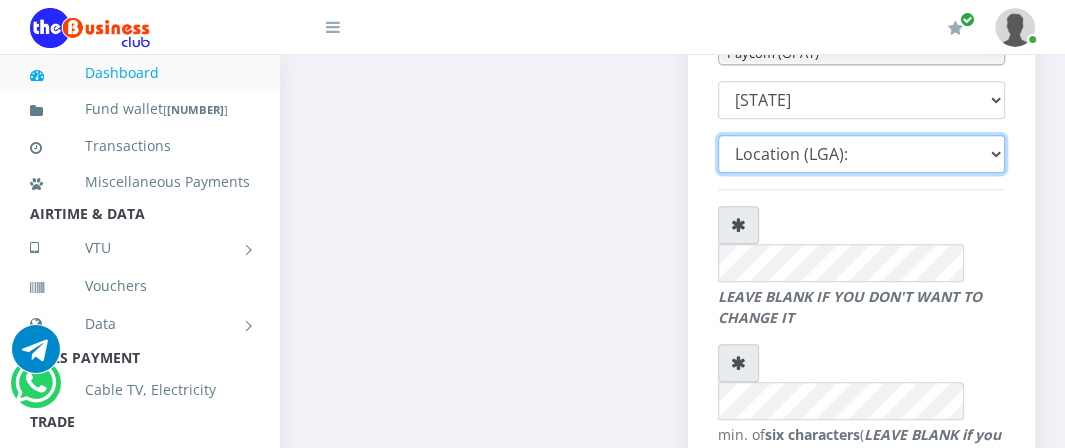 click on "Location (LGA):" at bounding box center (862, 154) 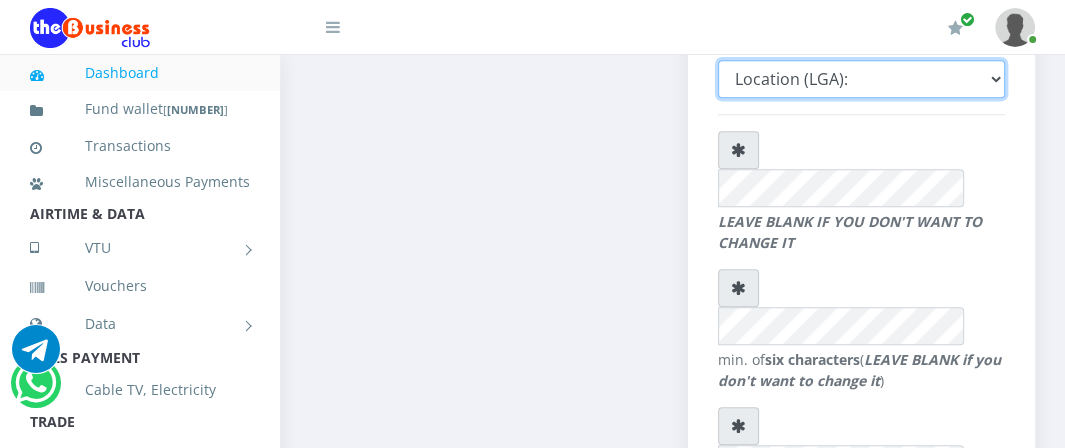 scroll, scrollTop: 886, scrollLeft: 0, axis: vertical 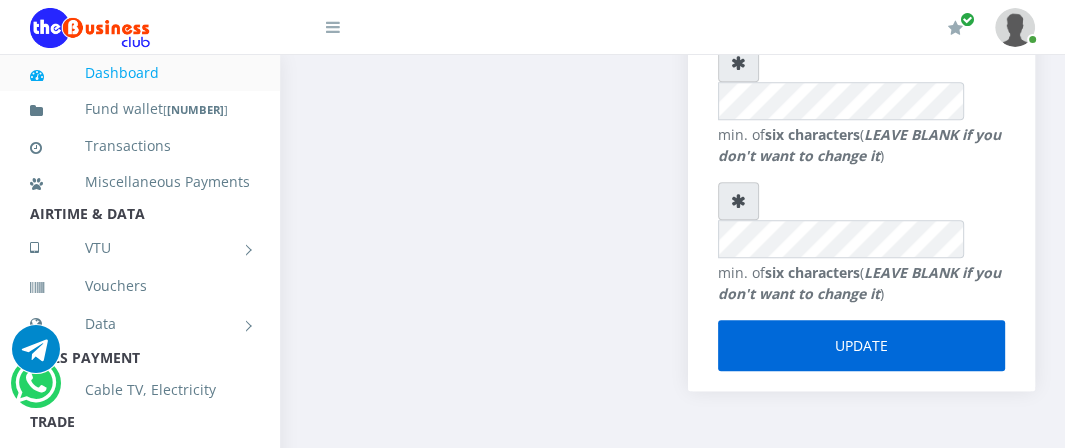 click on "Update" at bounding box center (862, 345) 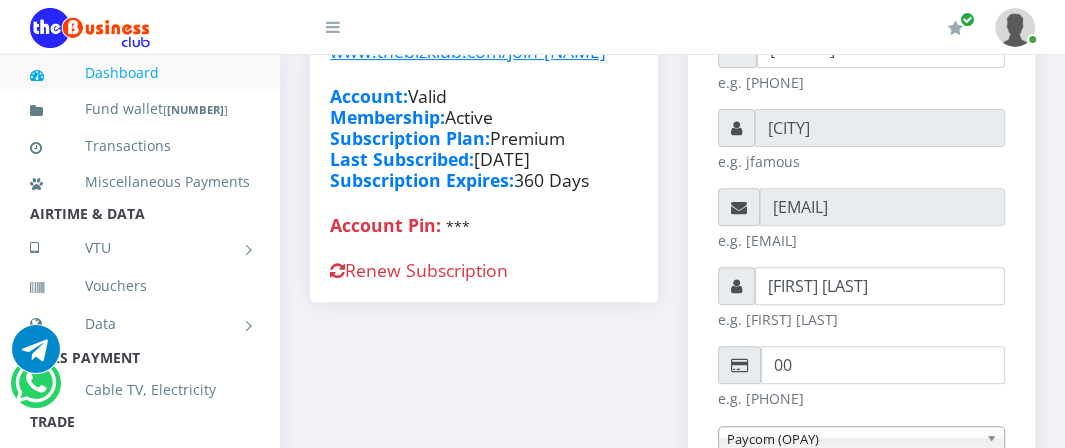 scroll, scrollTop: 0, scrollLeft: 0, axis: both 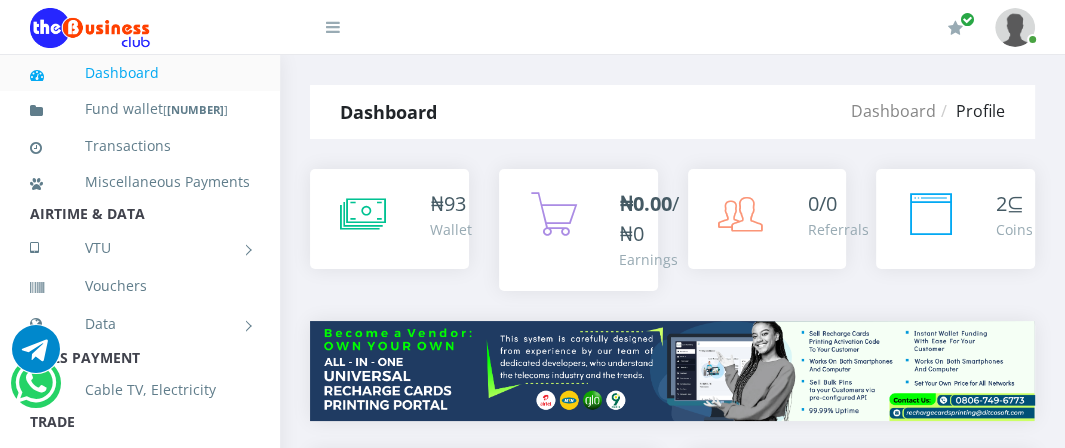 click at bounding box center [333, 27] 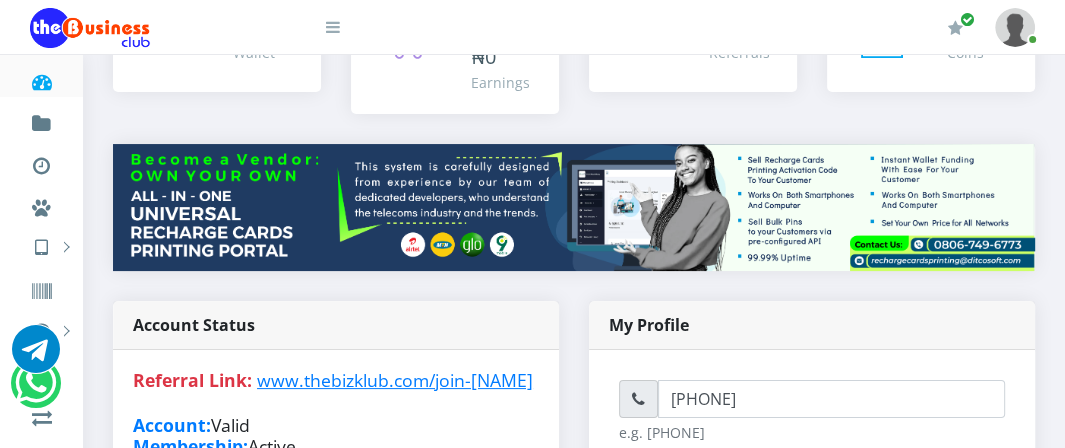 scroll, scrollTop: 100, scrollLeft: 0, axis: vertical 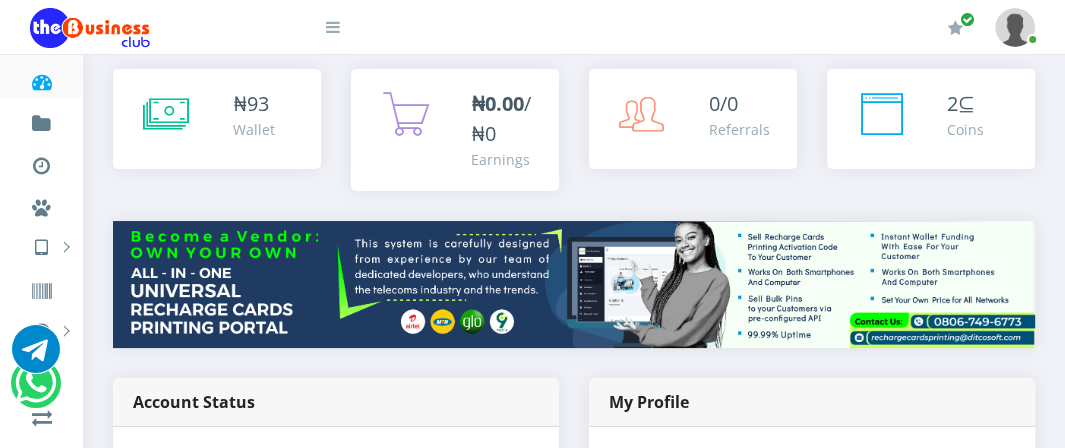 click at bounding box center (320, 20) 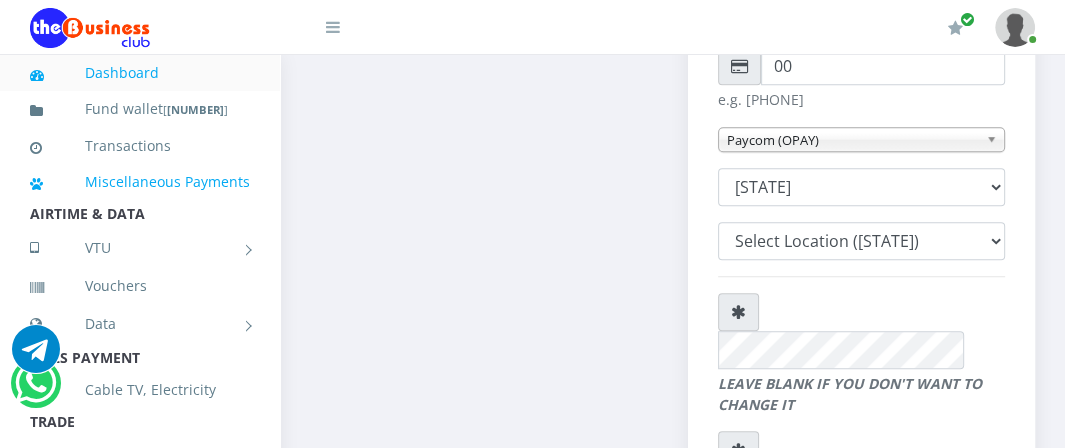 scroll, scrollTop: 800, scrollLeft: 0, axis: vertical 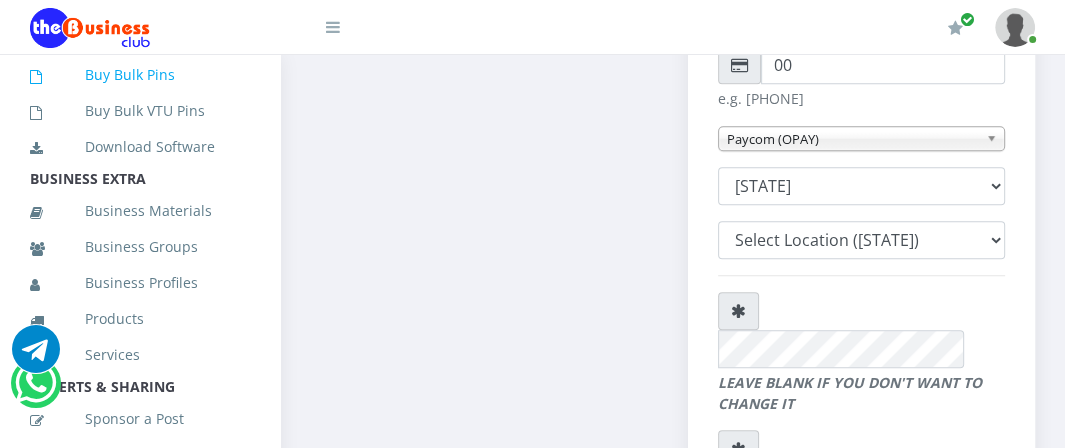 click on "Buy Bulk Pins" at bounding box center (140, 75) 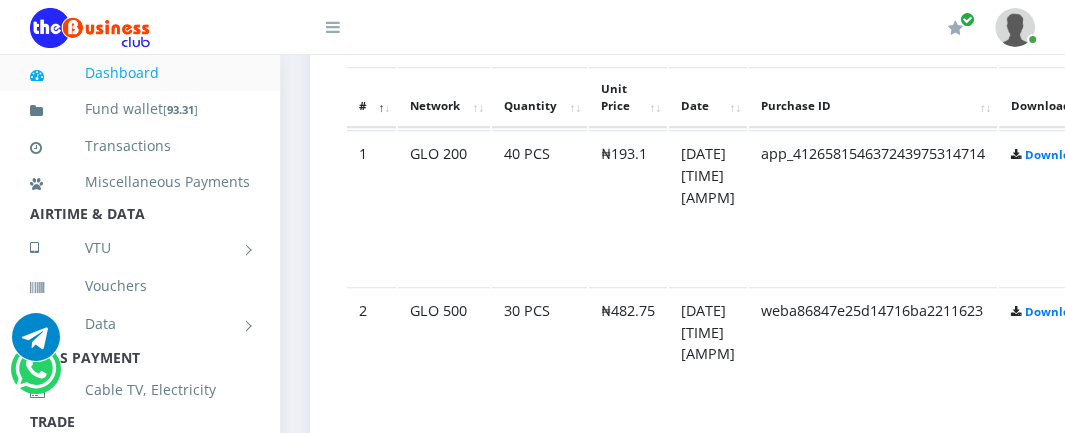 scroll, scrollTop: 1100, scrollLeft: 0, axis: vertical 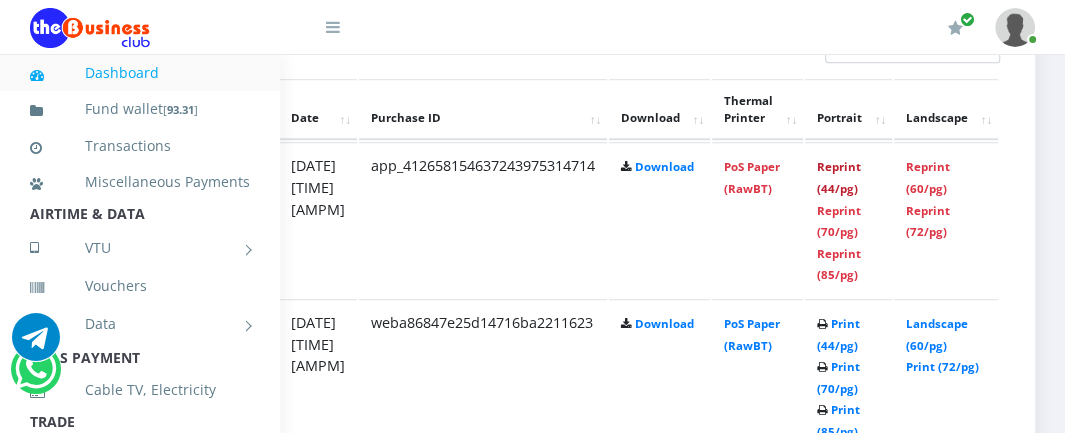 click on "Reprint (44/pg)" at bounding box center [839, 177] 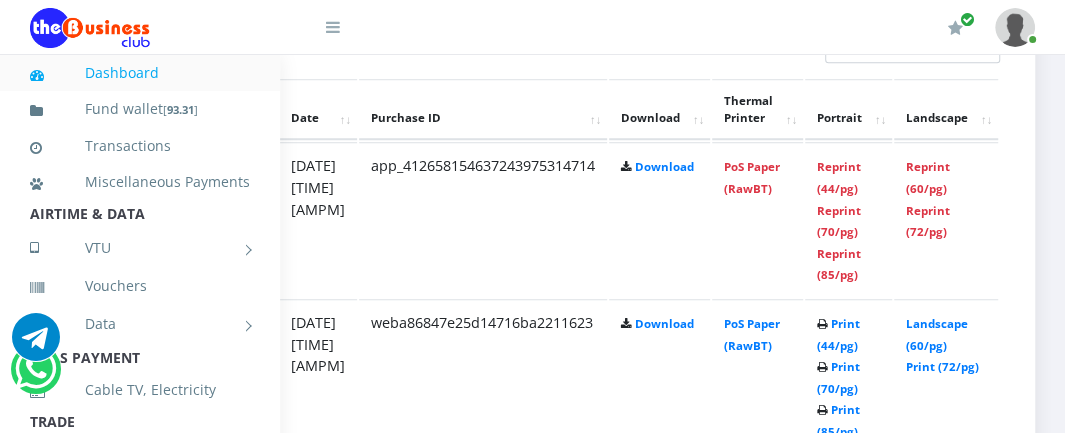 click at bounding box center (1015, 27) 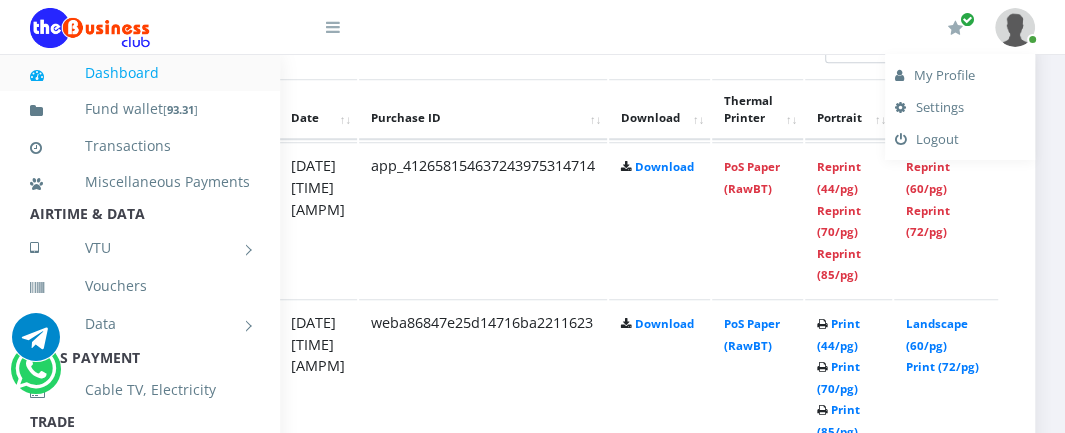 click on "My Profile" at bounding box center [960, 75] 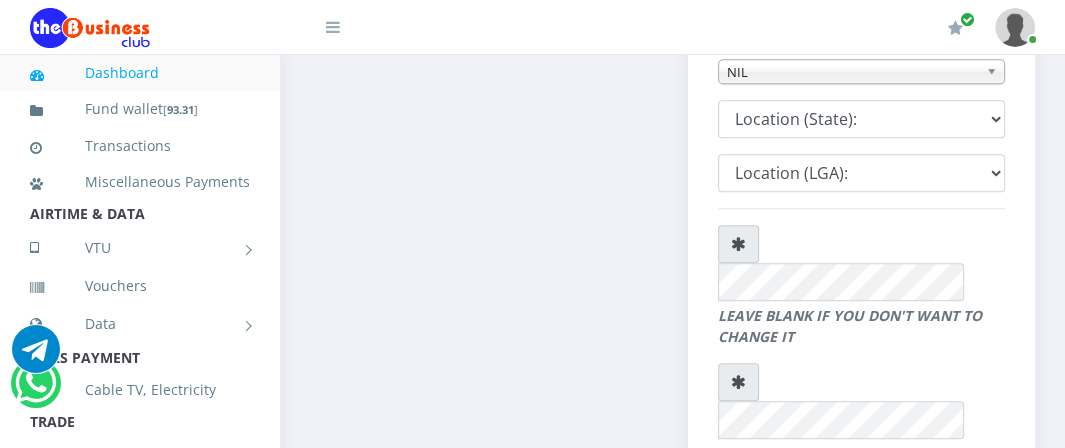 scroll, scrollTop: 861, scrollLeft: 0, axis: vertical 